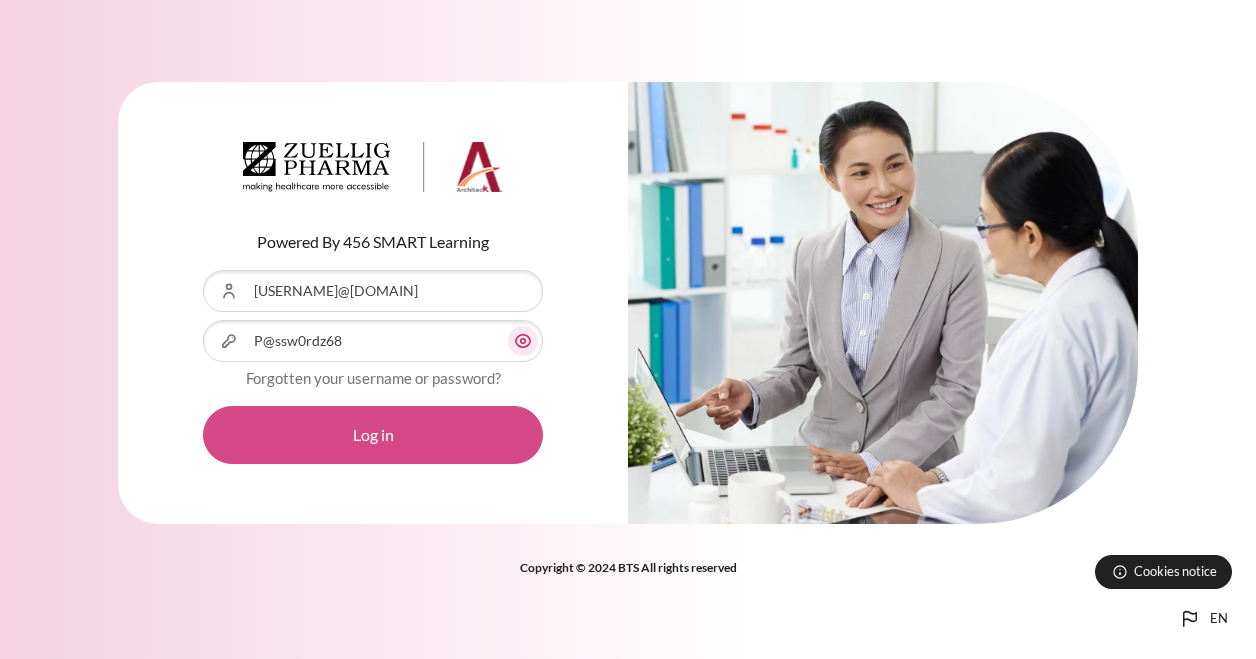 scroll, scrollTop: 0, scrollLeft: 0, axis: both 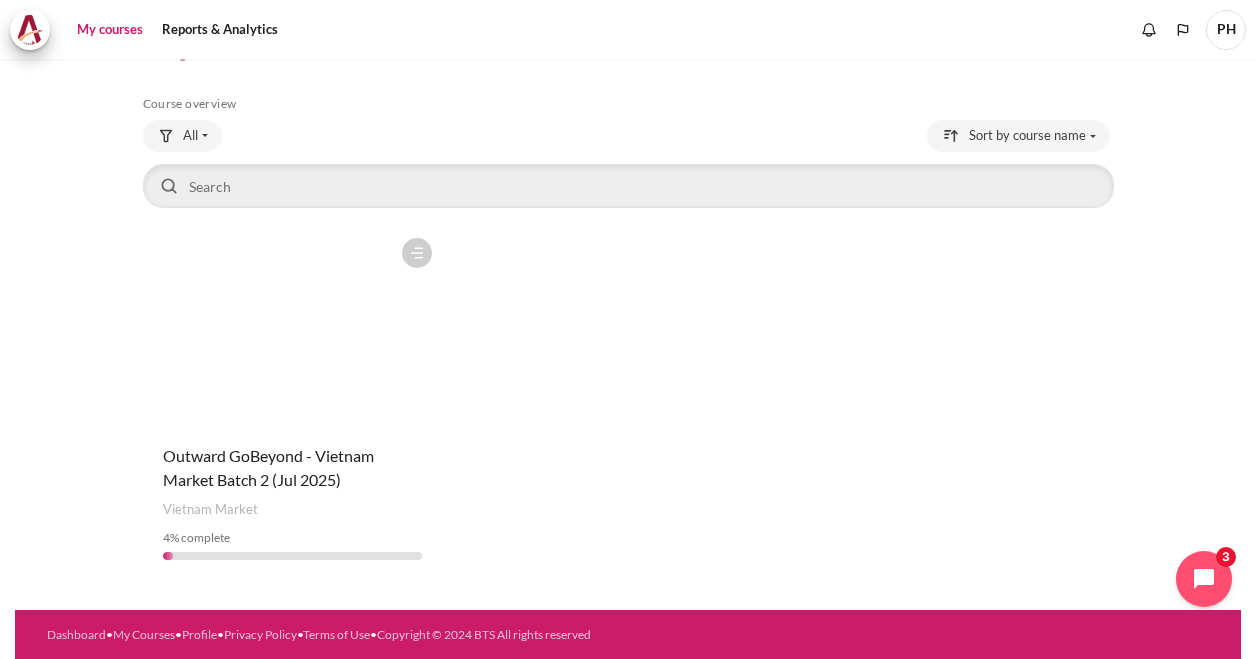 click on "Course name
Outward GoBeyond - Vietnam Market Batch 2 (Jul 2025)" at bounding box center [293, 468] 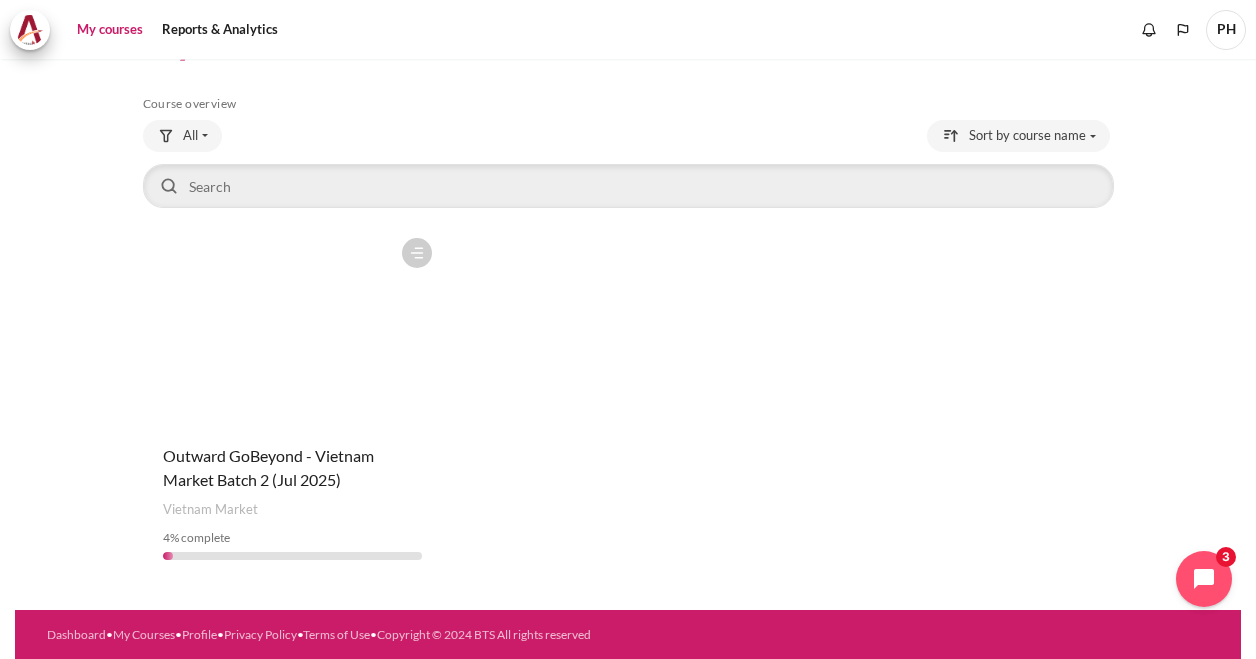 click on "My courses" at bounding box center [110, 30] 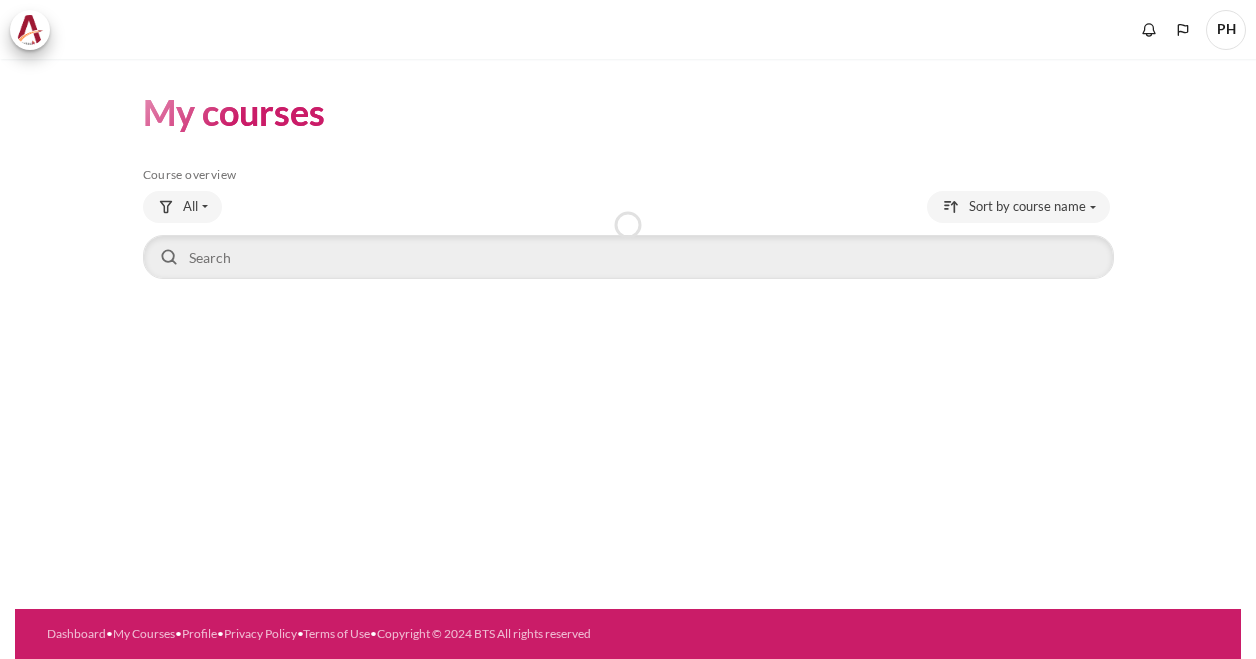scroll, scrollTop: 0, scrollLeft: 0, axis: both 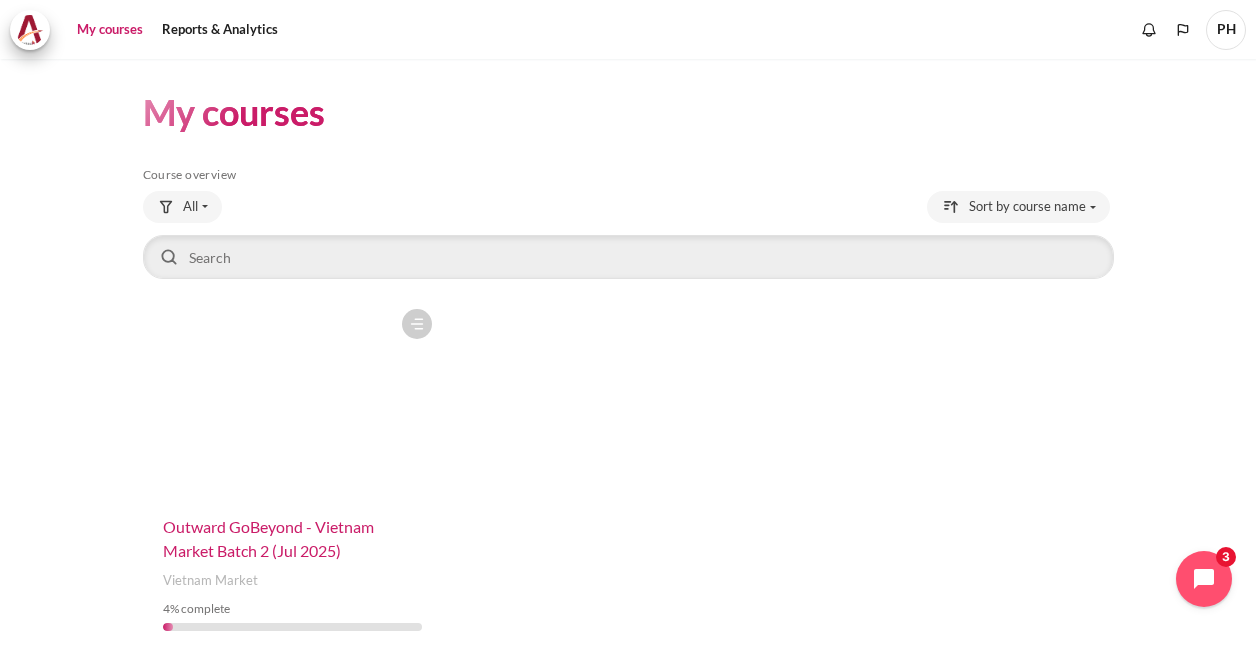 click on "Outward GoBeyond - Vietnam Market Batch 2 (Jul 2025)" at bounding box center (268, 538) 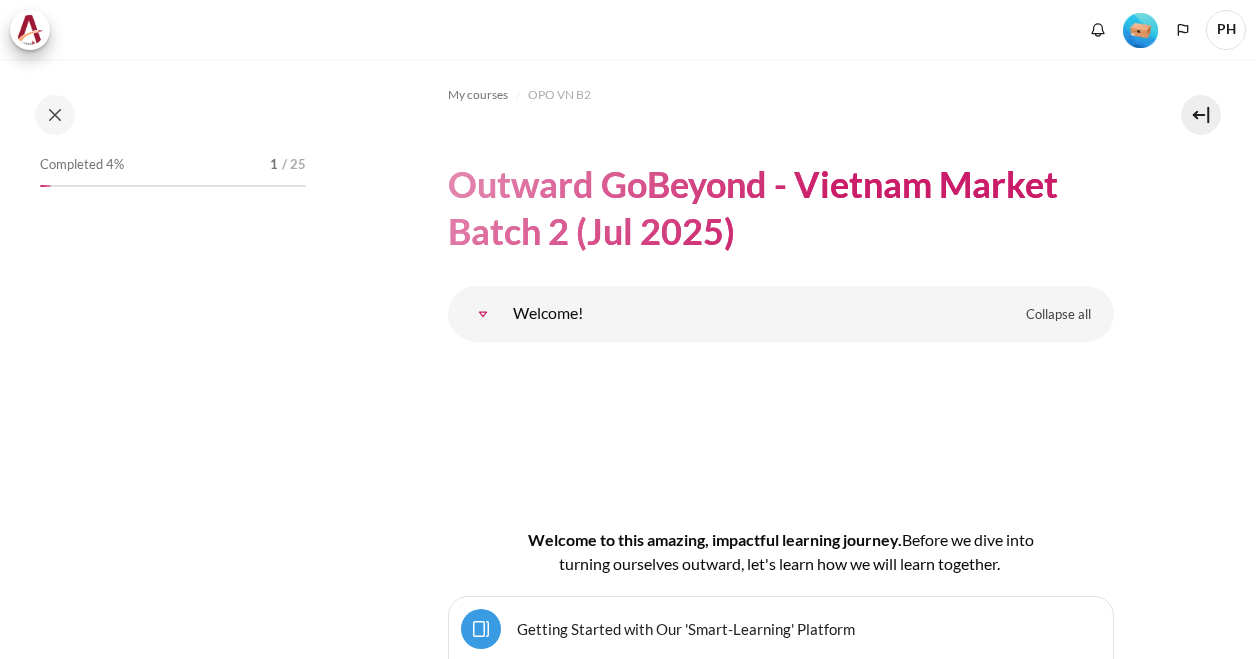 scroll, scrollTop: 0, scrollLeft: 0, axis: both 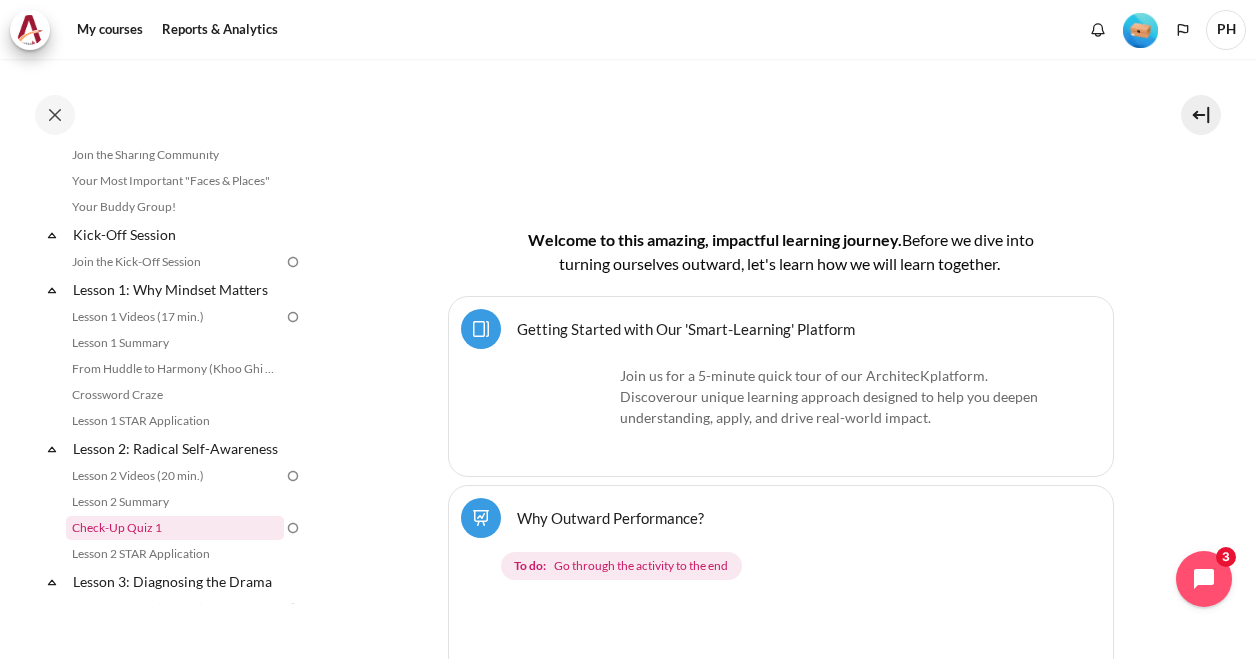 click on "Check-Up Quiz 1" at bounding box center [175, 528] 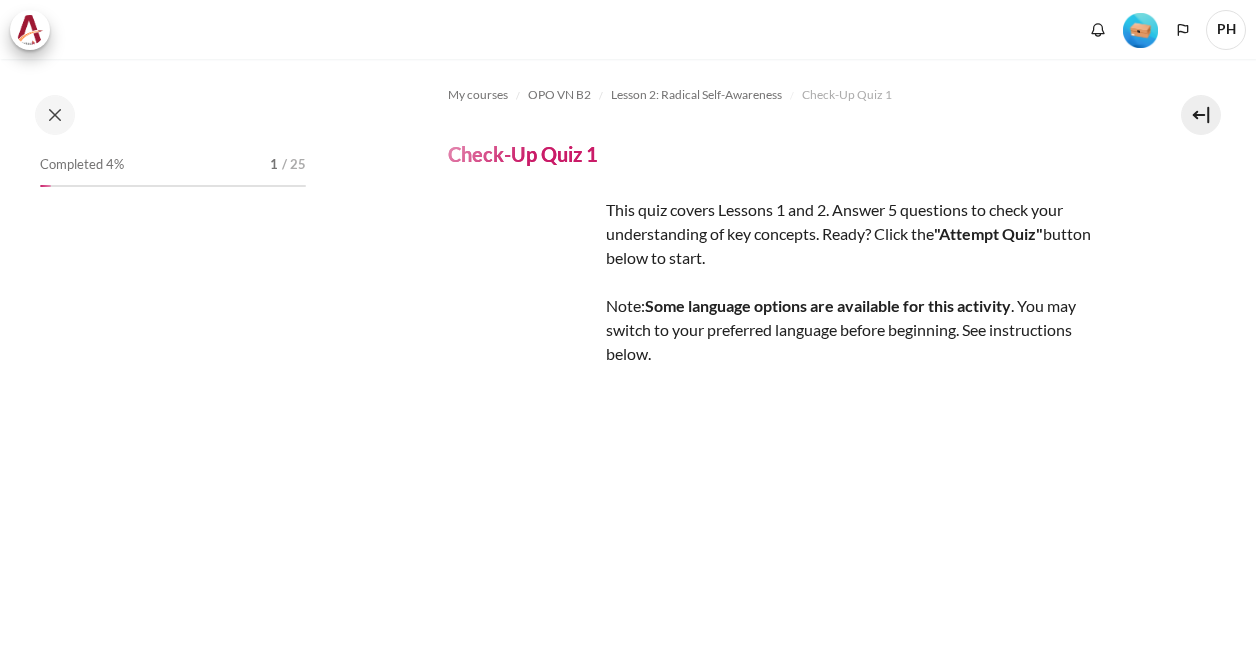 scroll, scrollTop: 0, scrollLeft: 0, axis: both 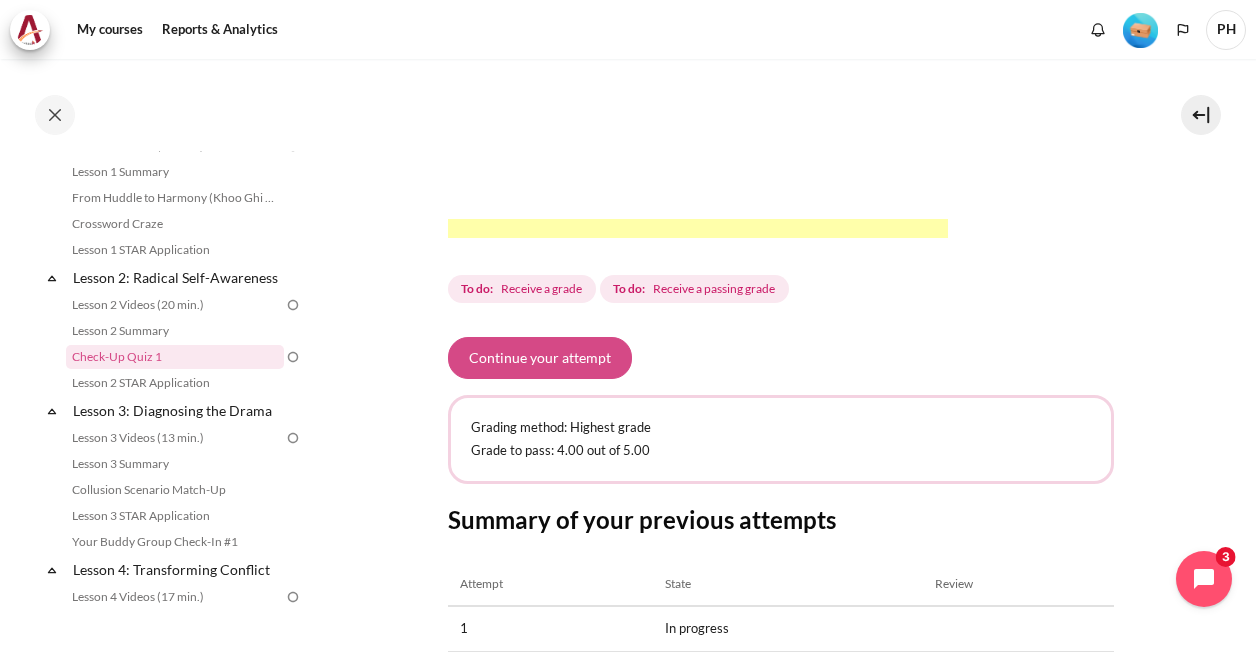 click on "Continue your attempt" at bounding box center (540, 358) 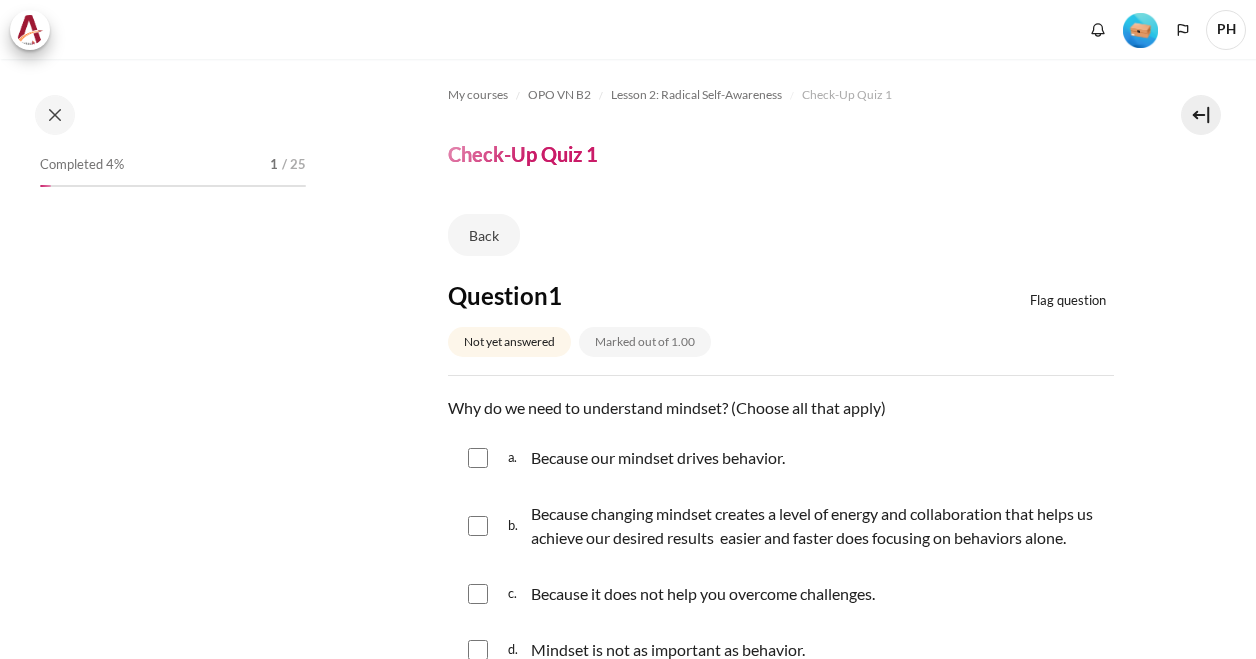 scroll, scrollTop: 0, scrollLeft: 0, axis: both 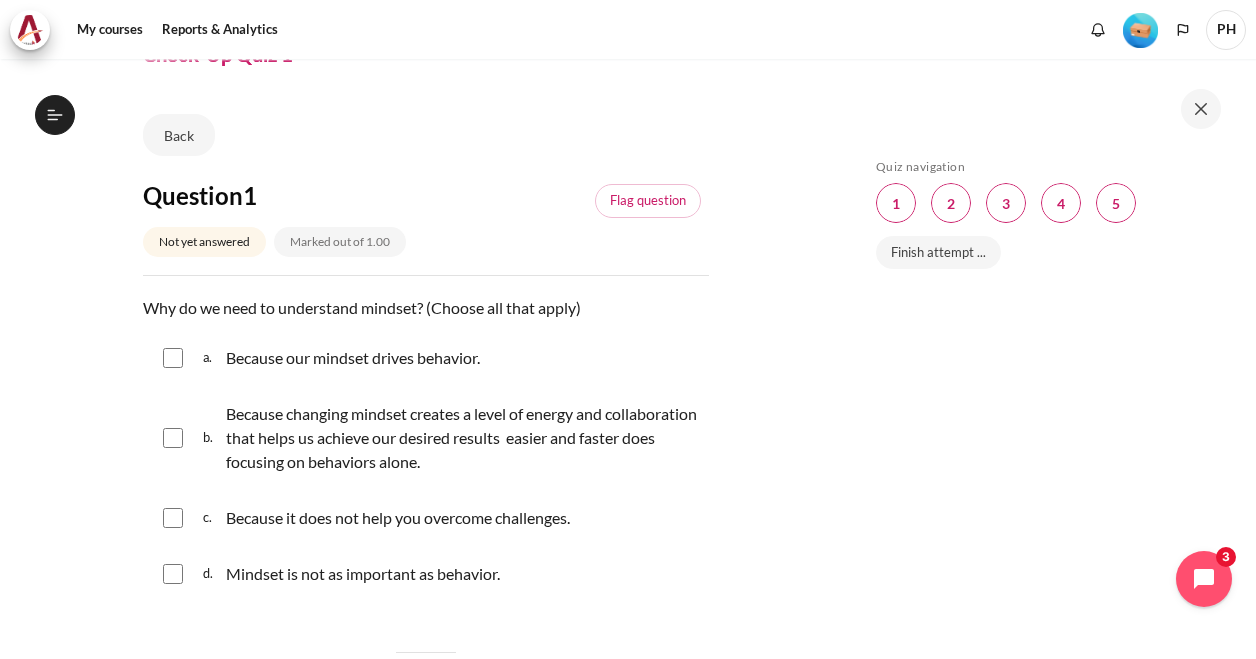 click at bounding box center (173, 358) 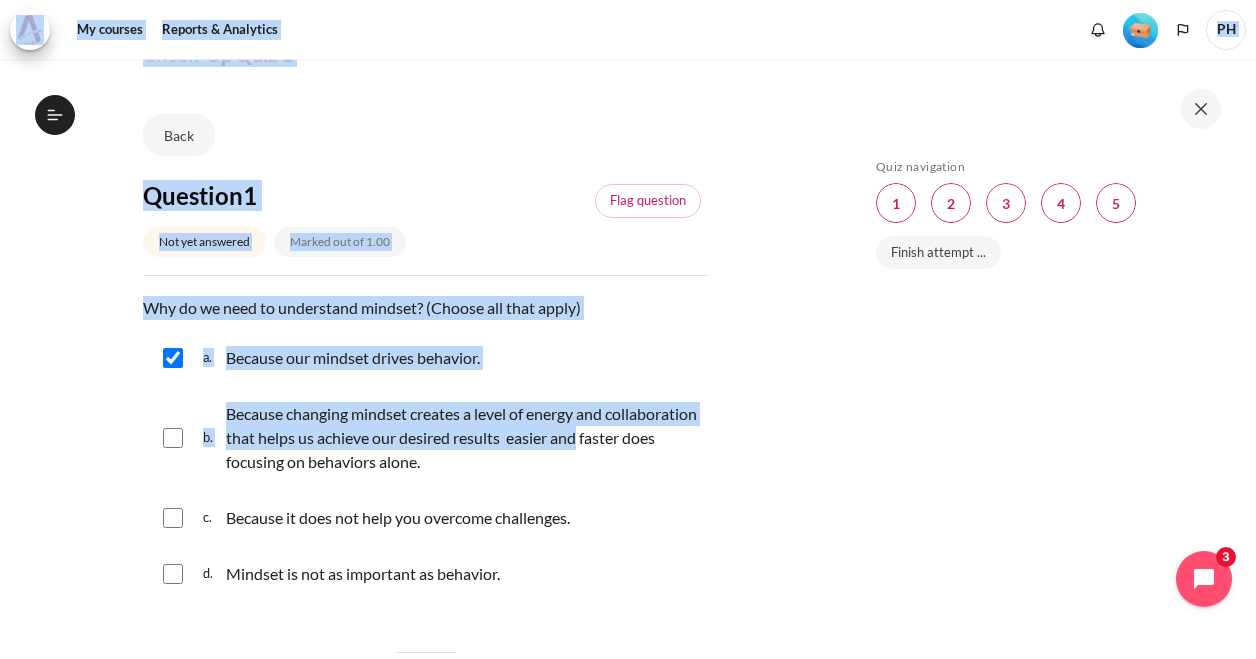 drag, startPoint x: 1255, startPoint y: 324, endPoint x: 1267, endPoint y: 433, distance: 109.65856 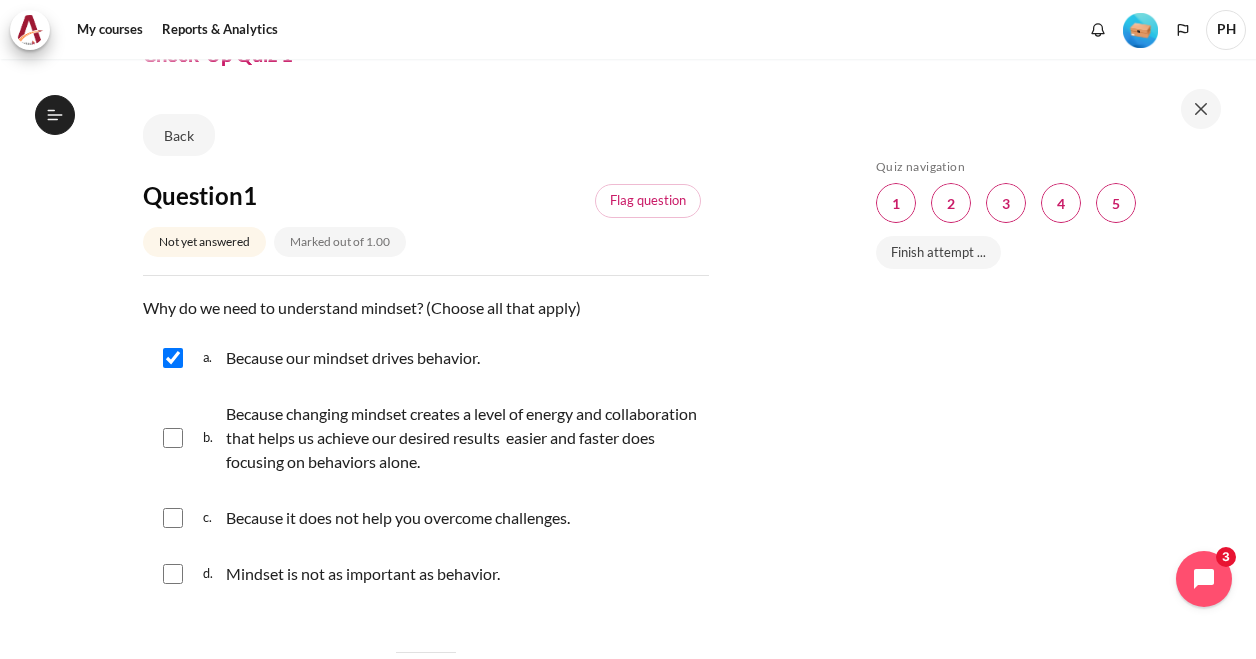 drag, startPoint x: 1267, startPoint y: 433, endPoint x: 1100, endPoint y: 387, distance: 173.21951 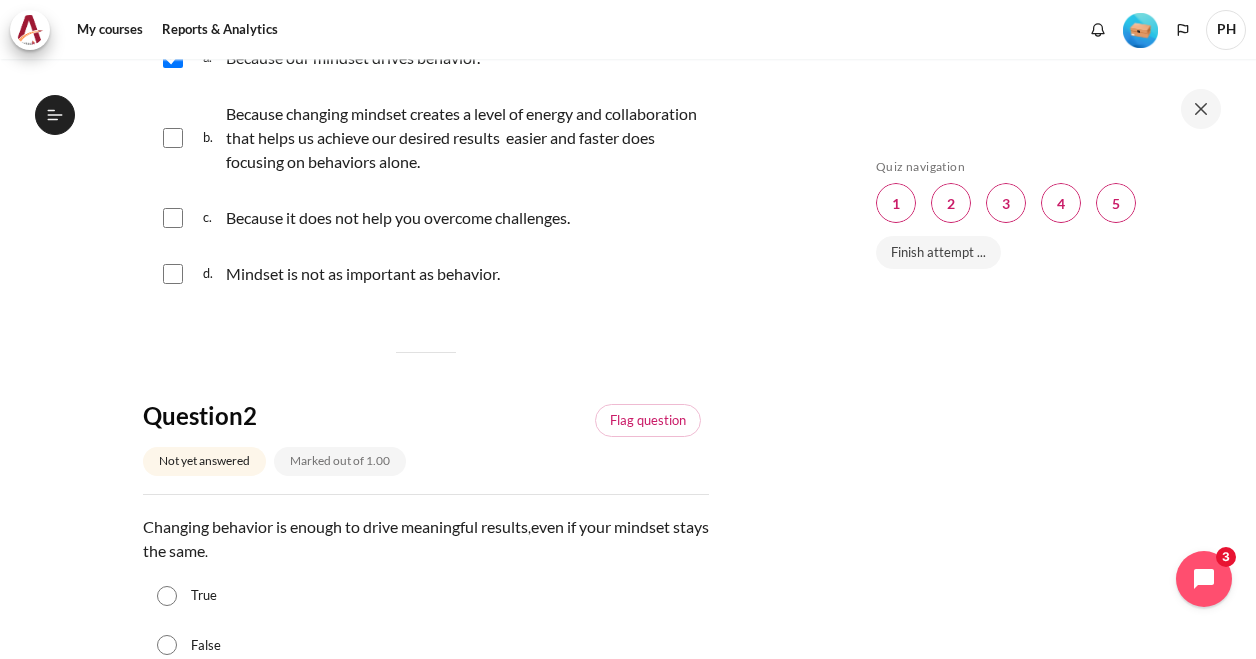 scroll, scrollTop: 600, scrollLeft: 0, axis: vertical 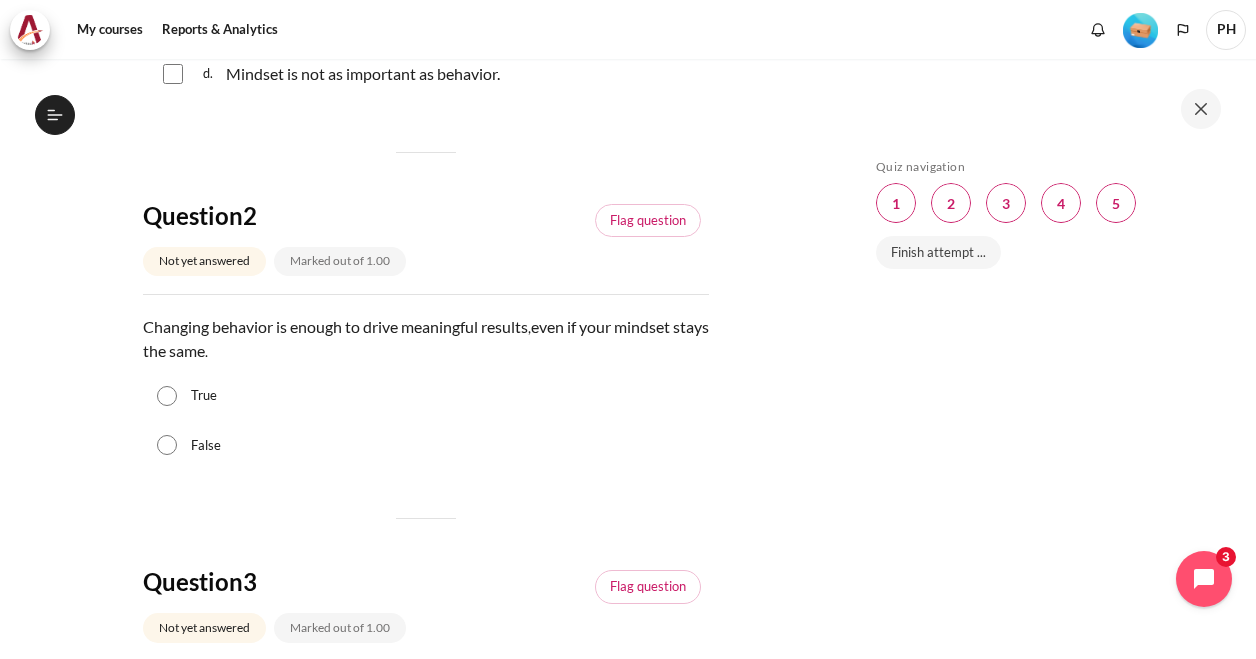 click on "False" at bounding box center (167, 445) 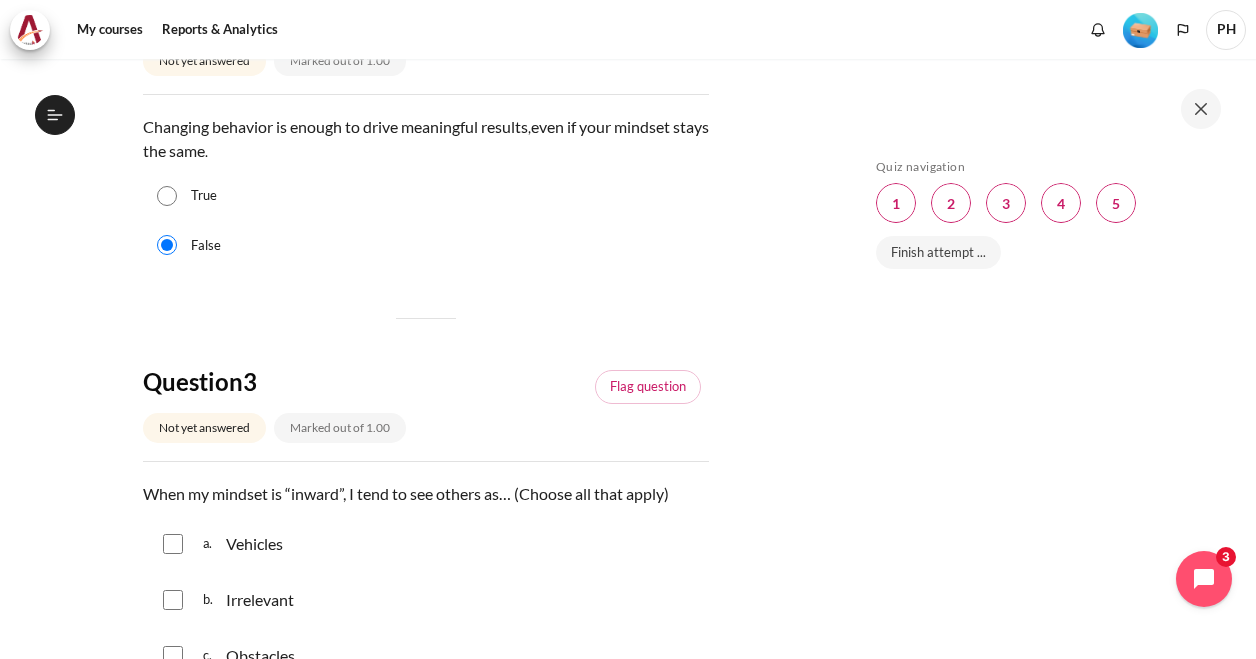 scroll, scrollTop: 1000, scrollLeft: 0, axis: vertical 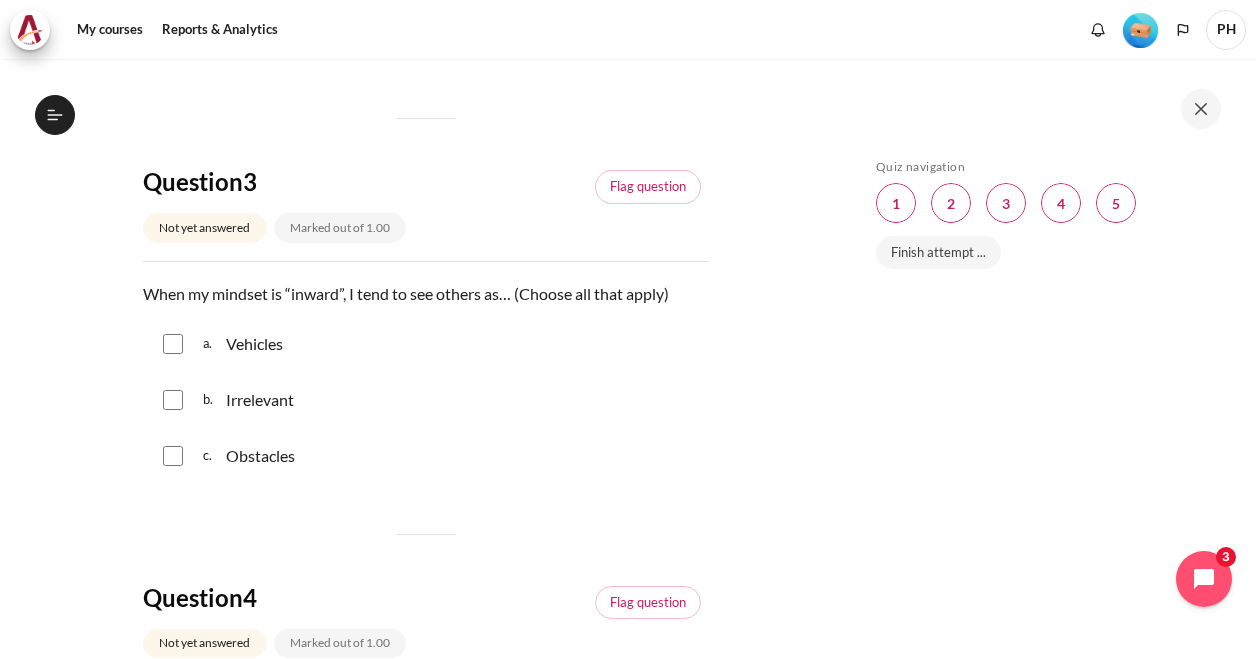click at bounding box center (173, 456) 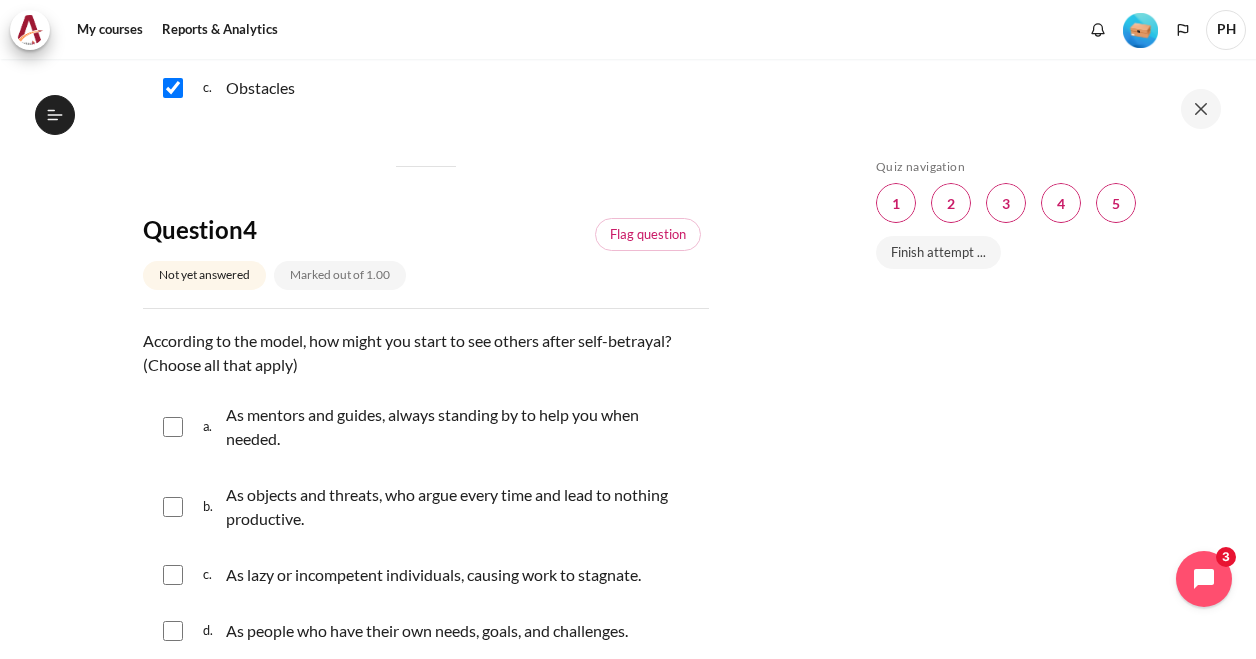 scroll, scrollTop: 1400, scrollLeft: 0, axis: vertical 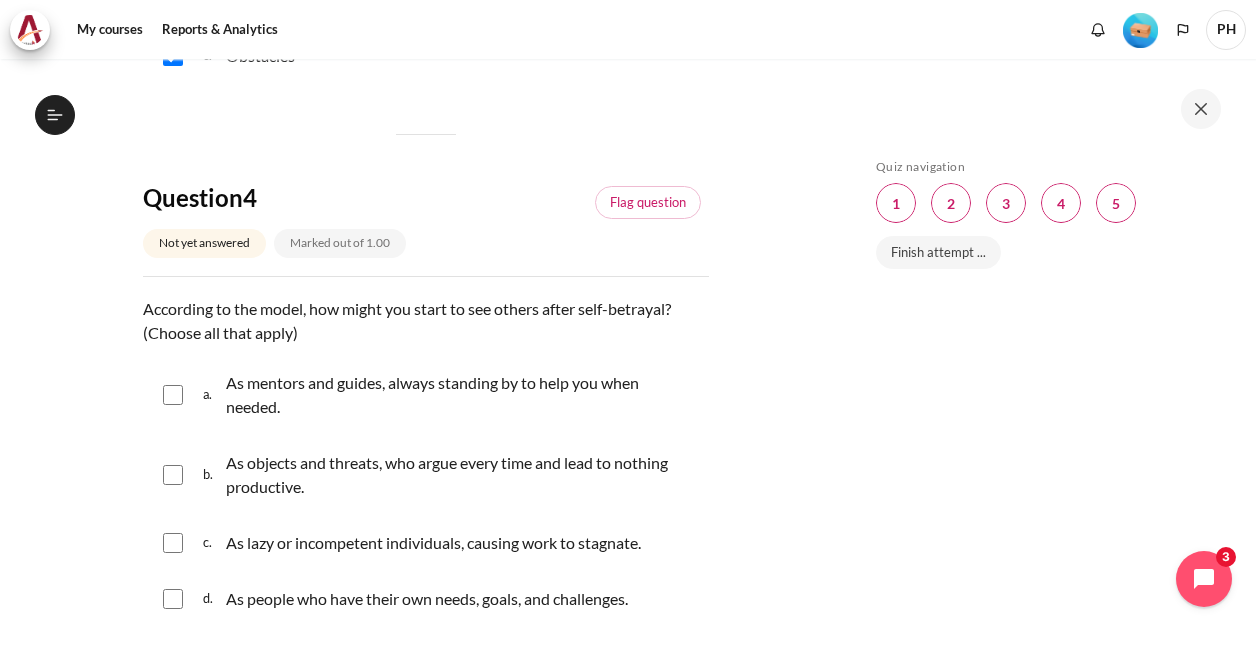click at bounding box center [173, 475] 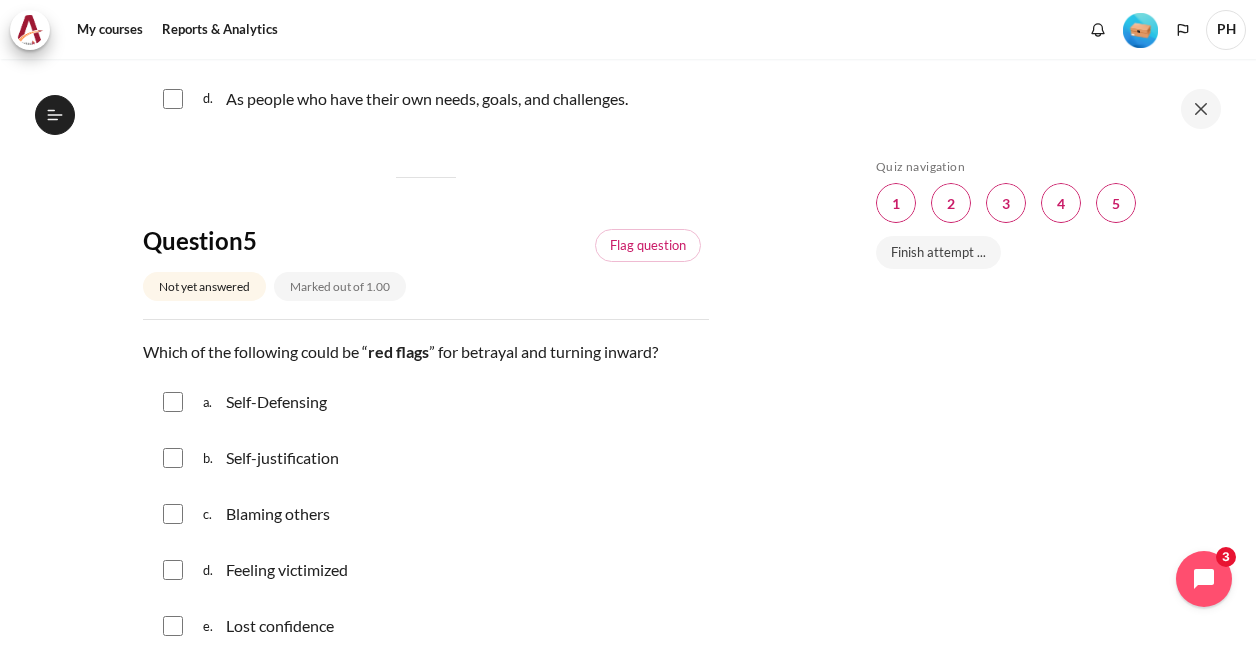 scroll, scrollTop: 2000, scrollLeft: 0, axis: vertical 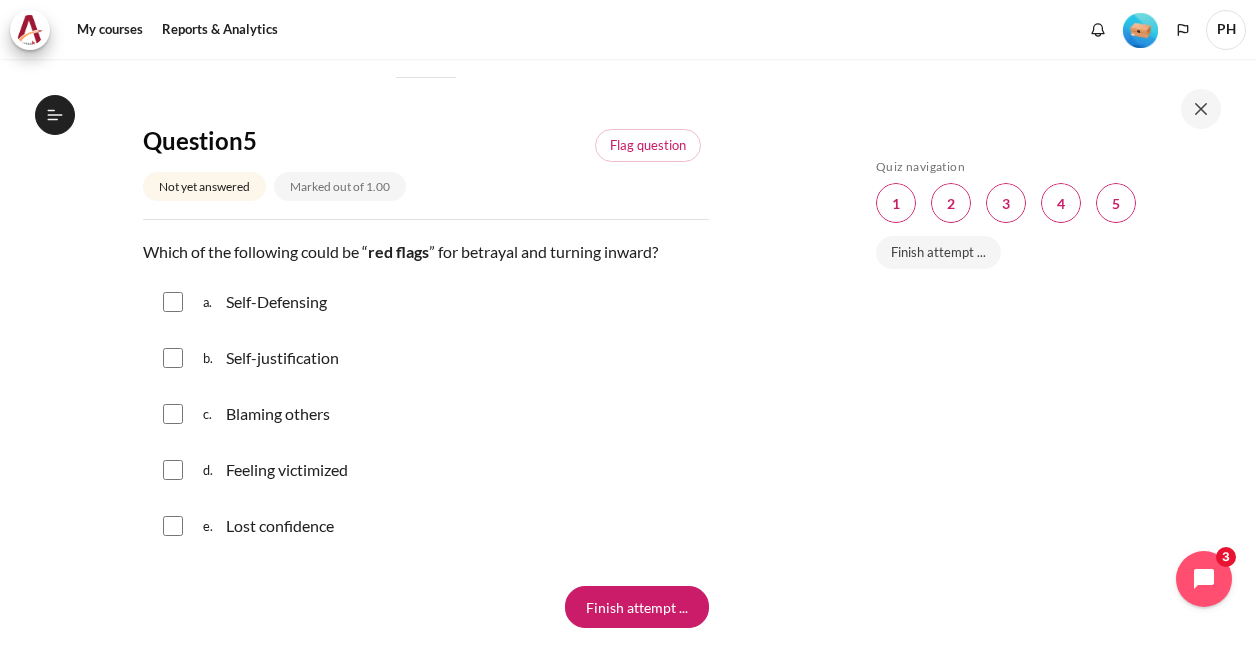 click on "a.  Self-Defensing" at bounding box center [426, 302] 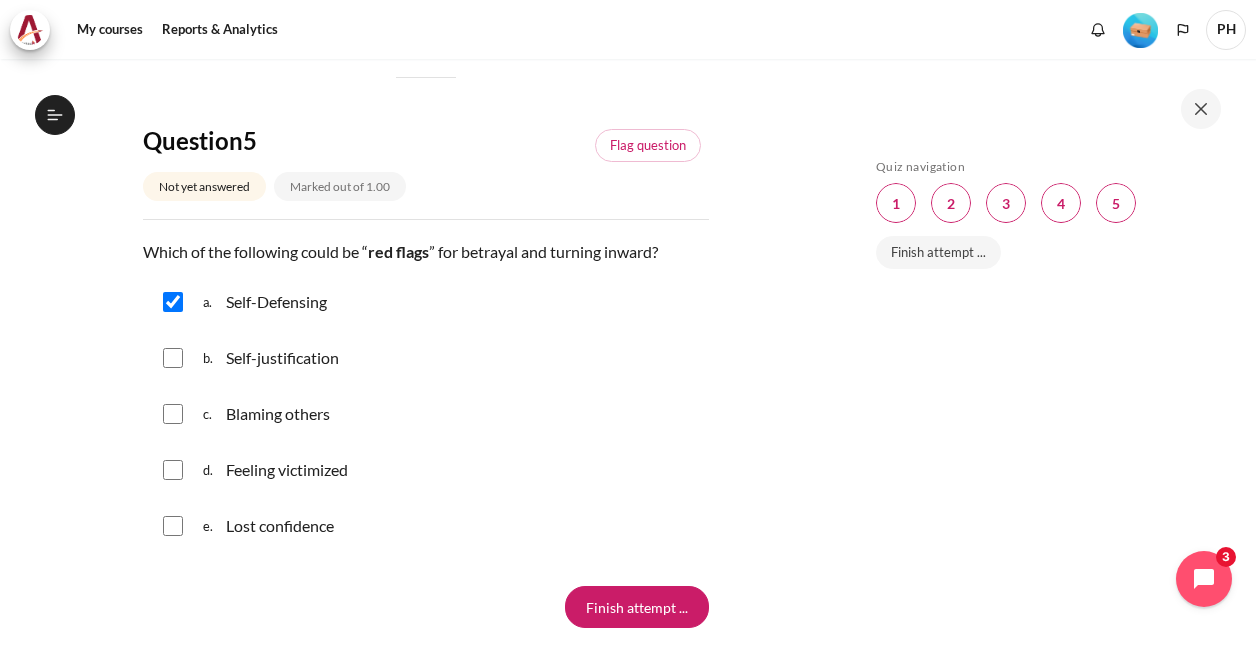 click at bounding box center (173, 358) 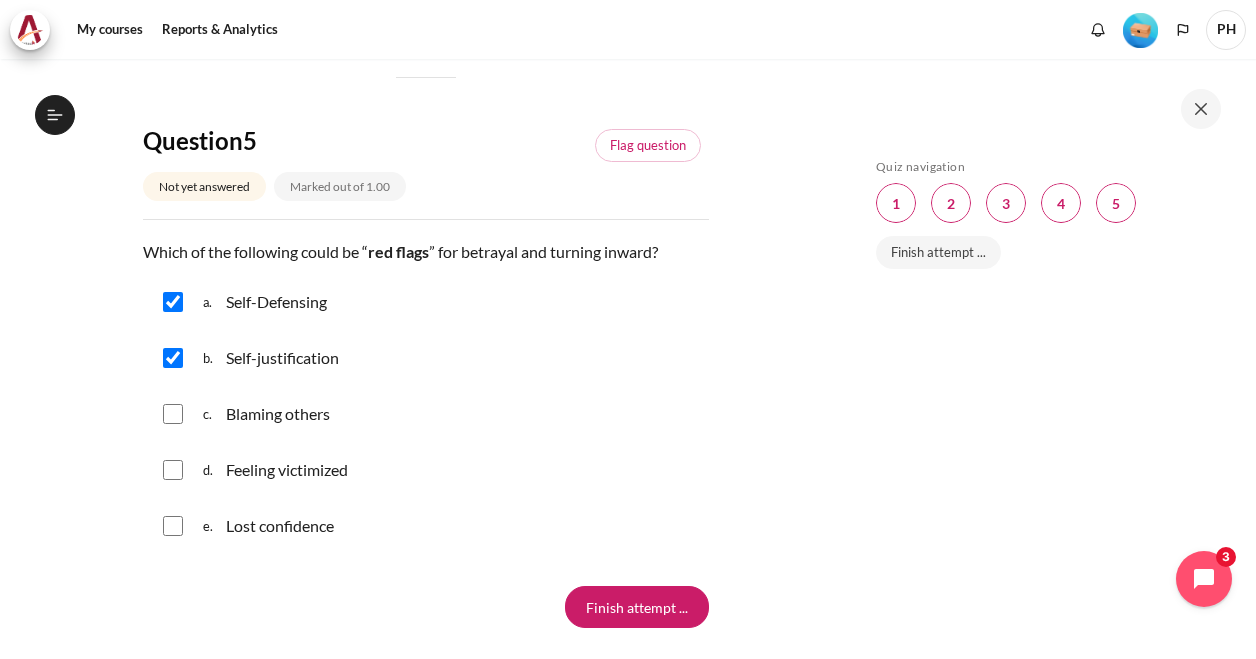 click at bounding box center [173, 414] 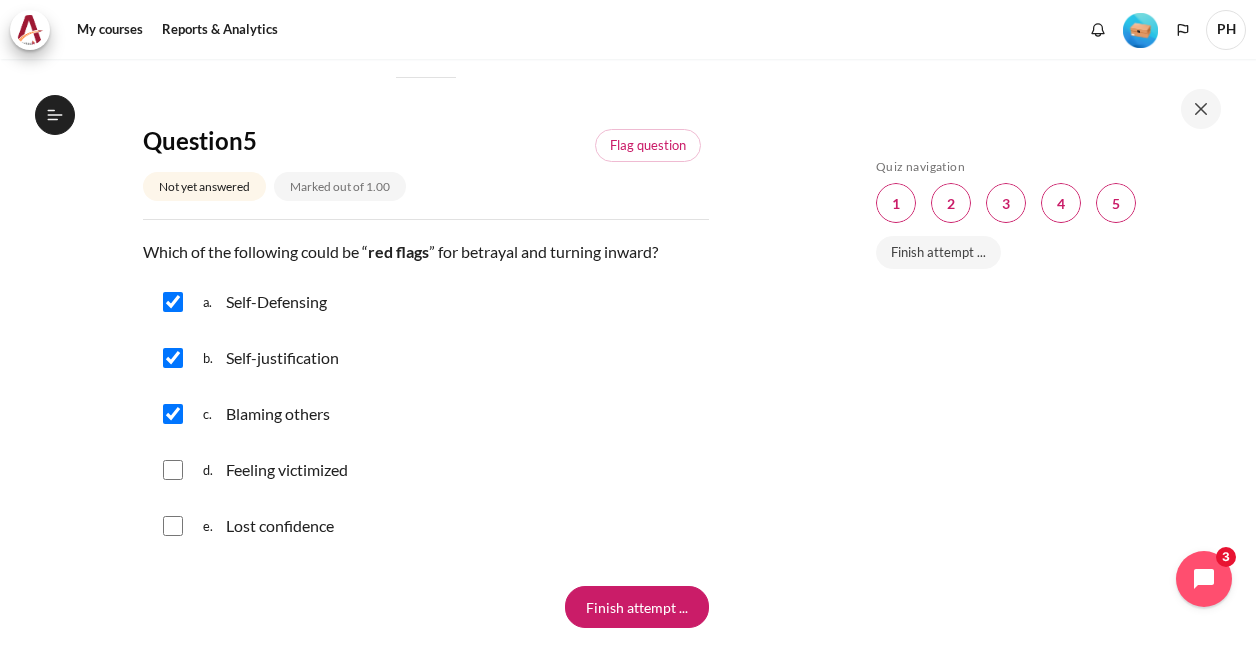 click at bounding box center [173, 470] 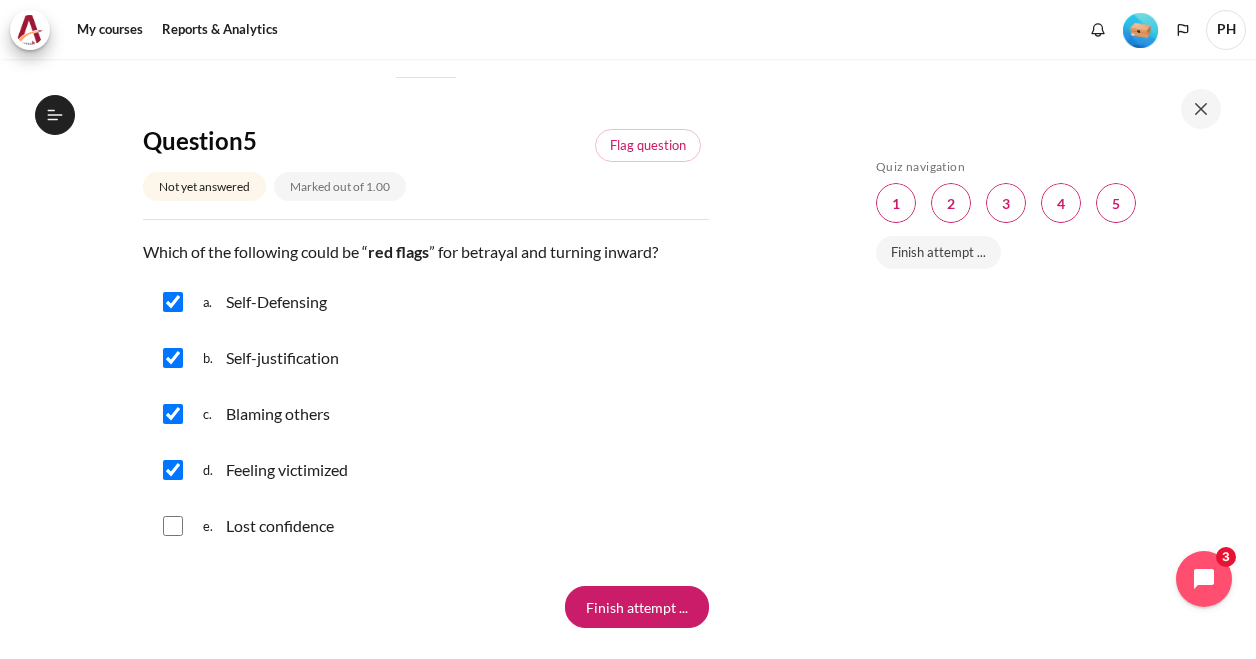 click at bounding box center [173, 526] 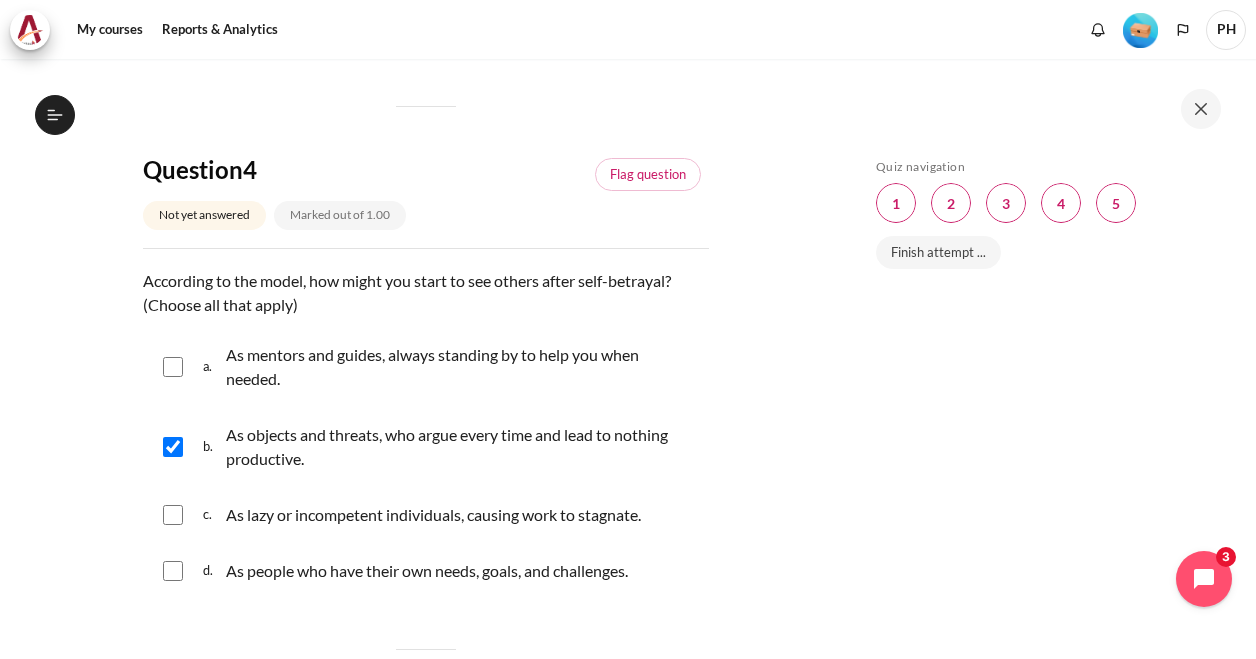 scroll, scrollTop: 1400, scrollLeft: 0, axis: vertical 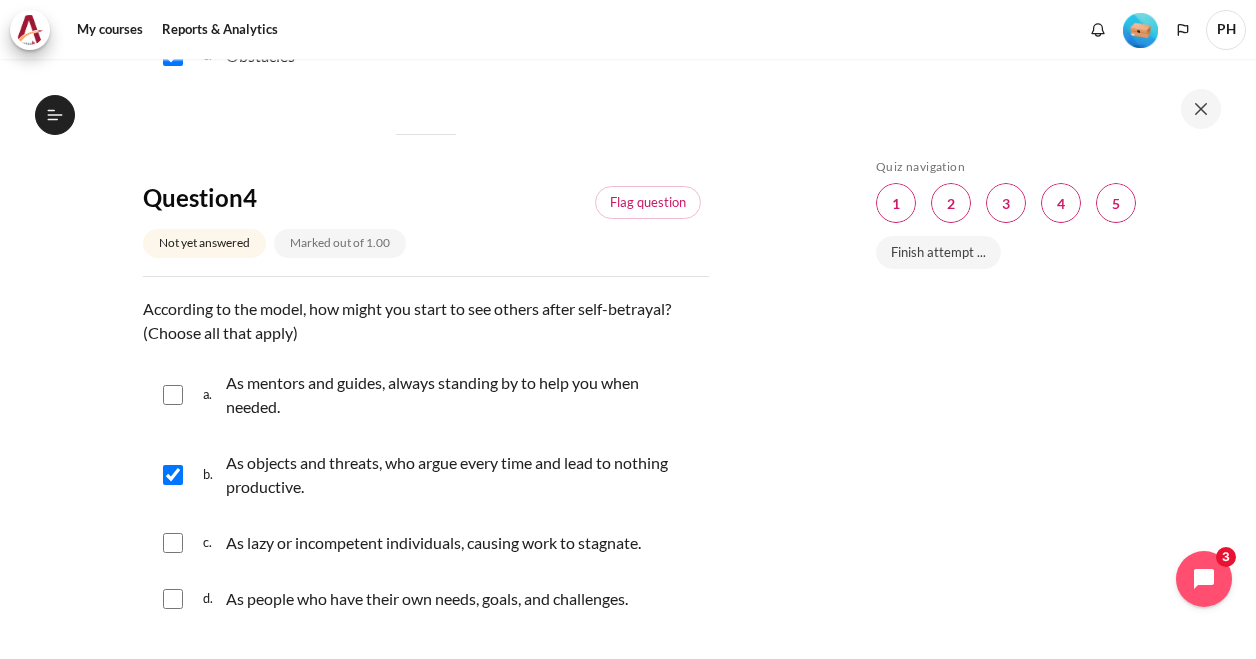 click at bounding box center (173, 543) 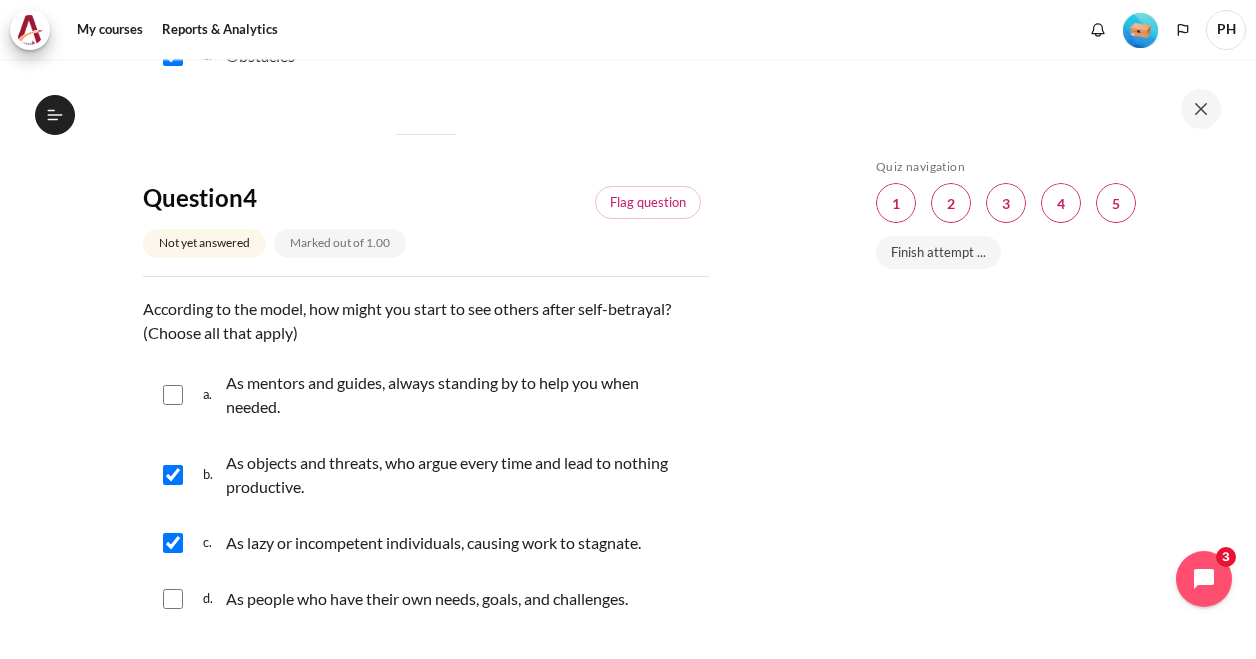 click on "a.  As mentors and guides, always standing by to help you when needed." at bounding box center [426, 395] 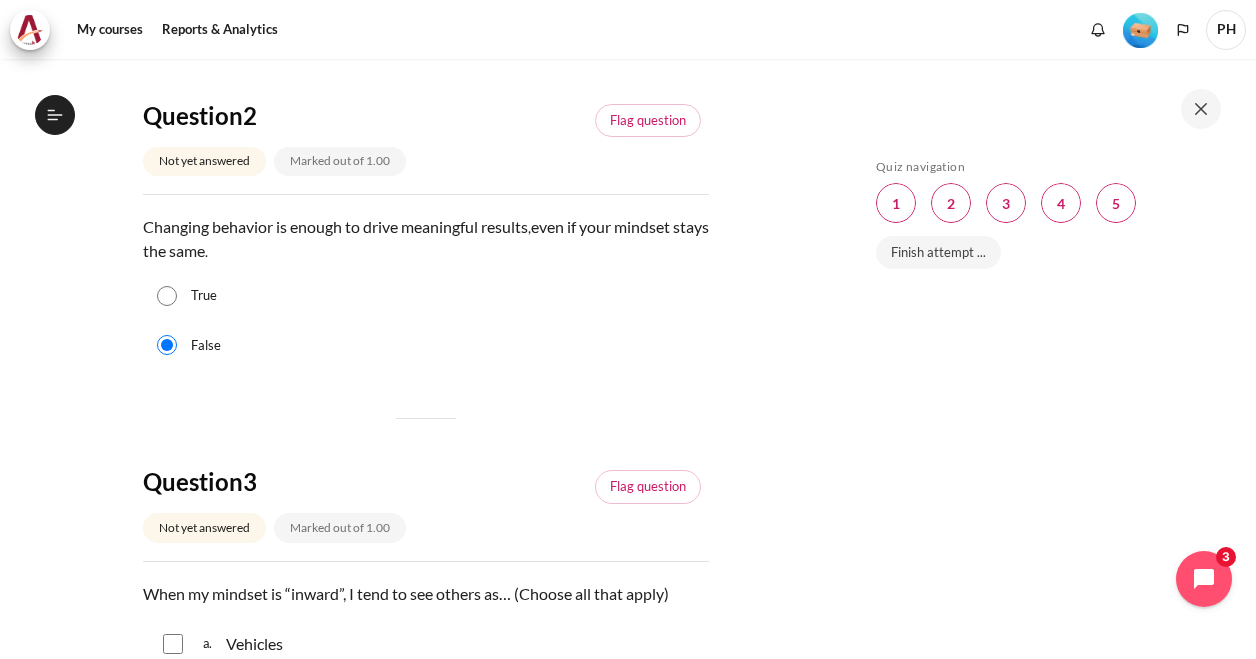 scroll, scrollTop: 900, scrollLeft: 0, axis: vertical 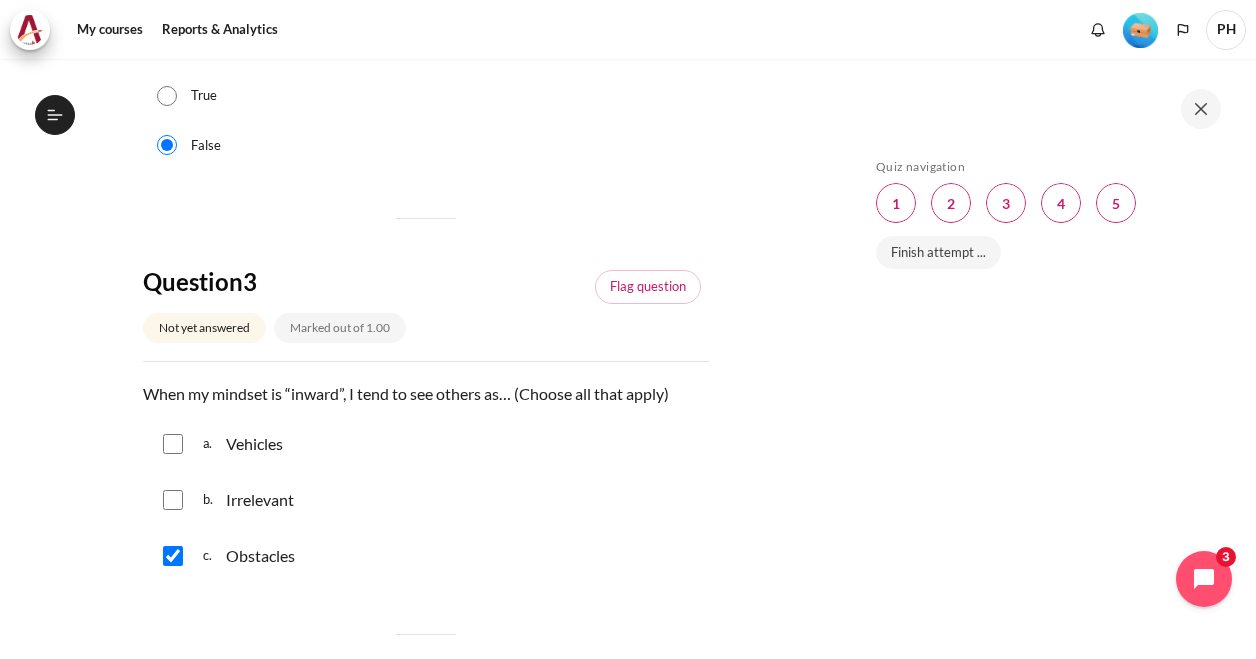click on "a.  Vehicles" at bounding box center (426, 444) 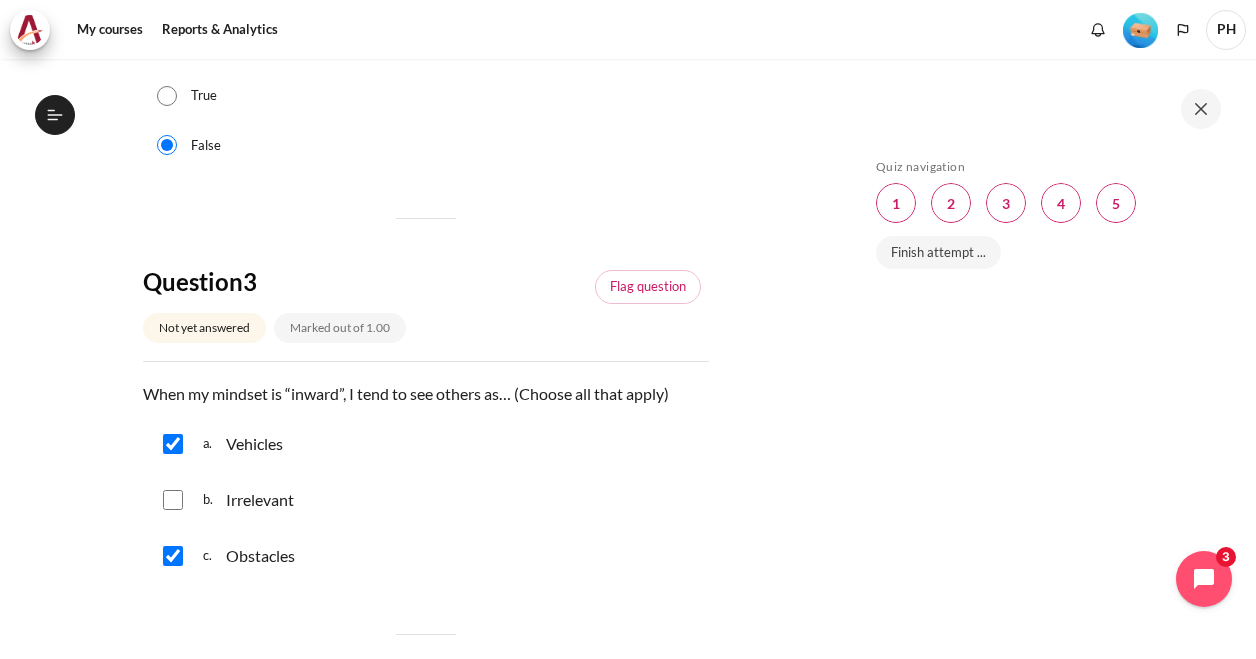 click at bounding box center (173, 500) 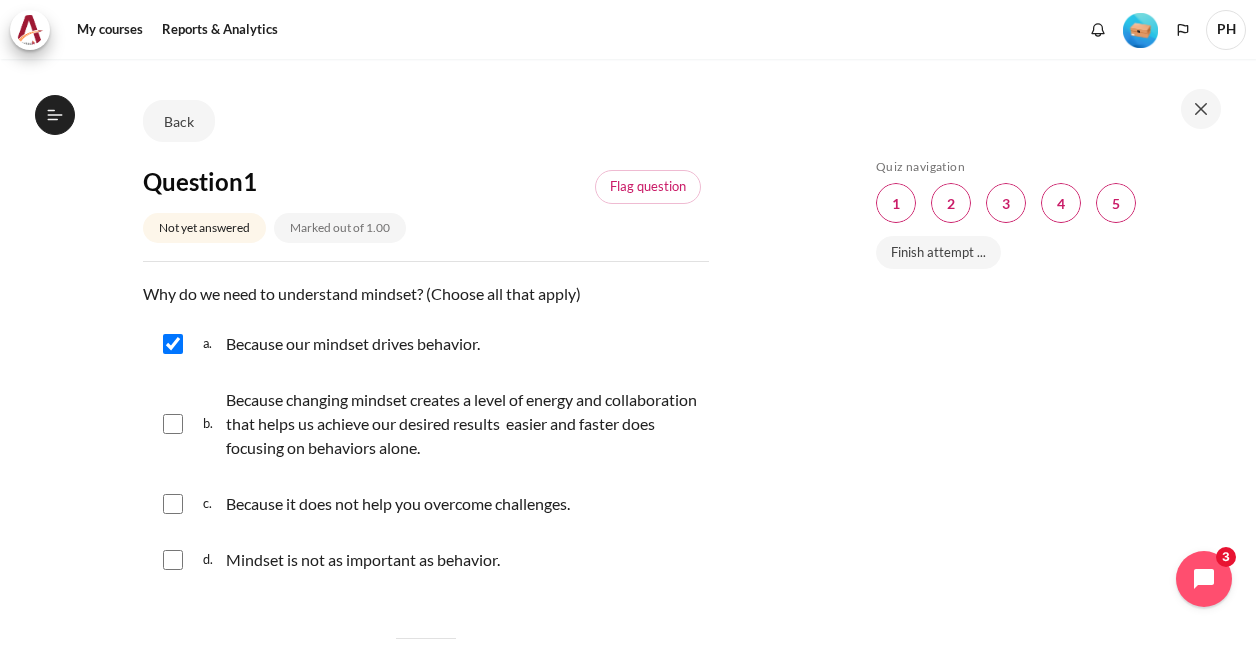 scroll, scrollTop: 100, scrollLeft: 0, axis: vertical 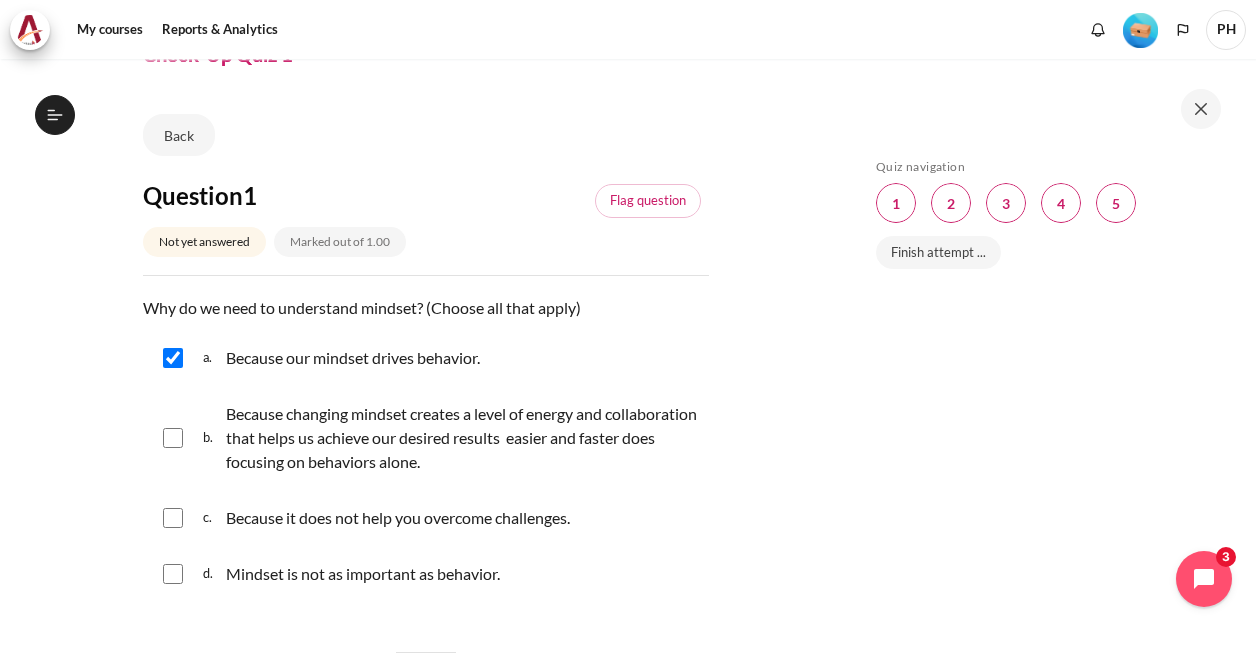 click at bounding box center (173, 438) 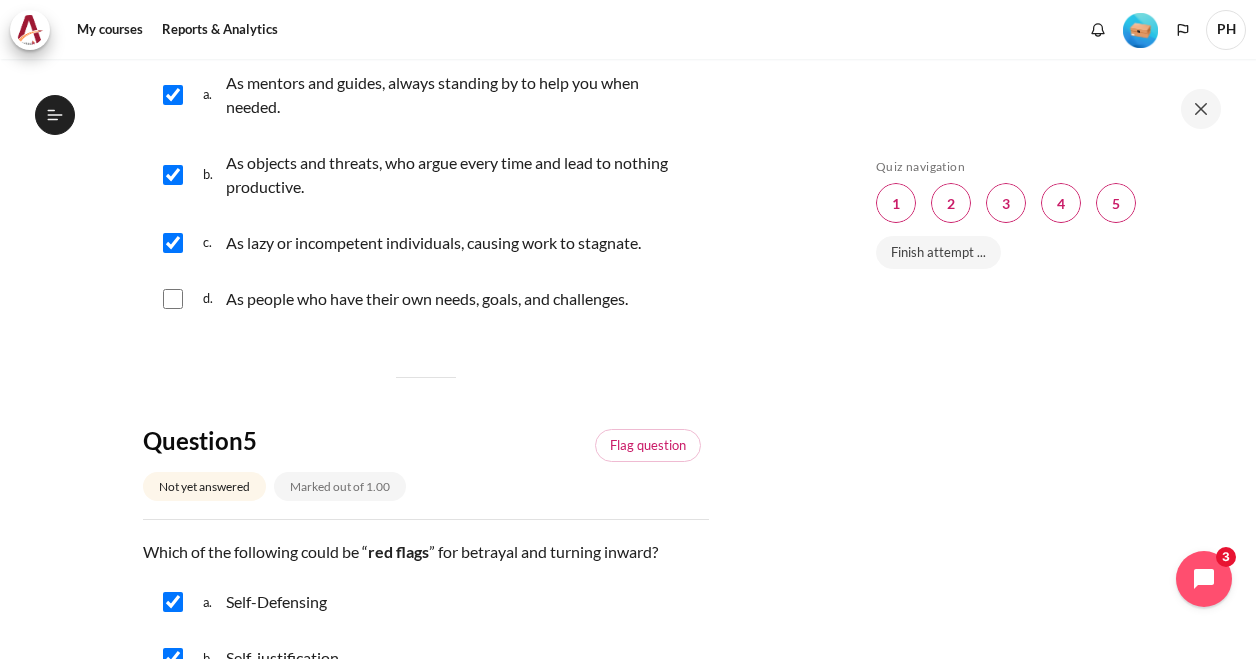 scroll, scrollTop: 2150, scrollLeft: 0, axis: vertical 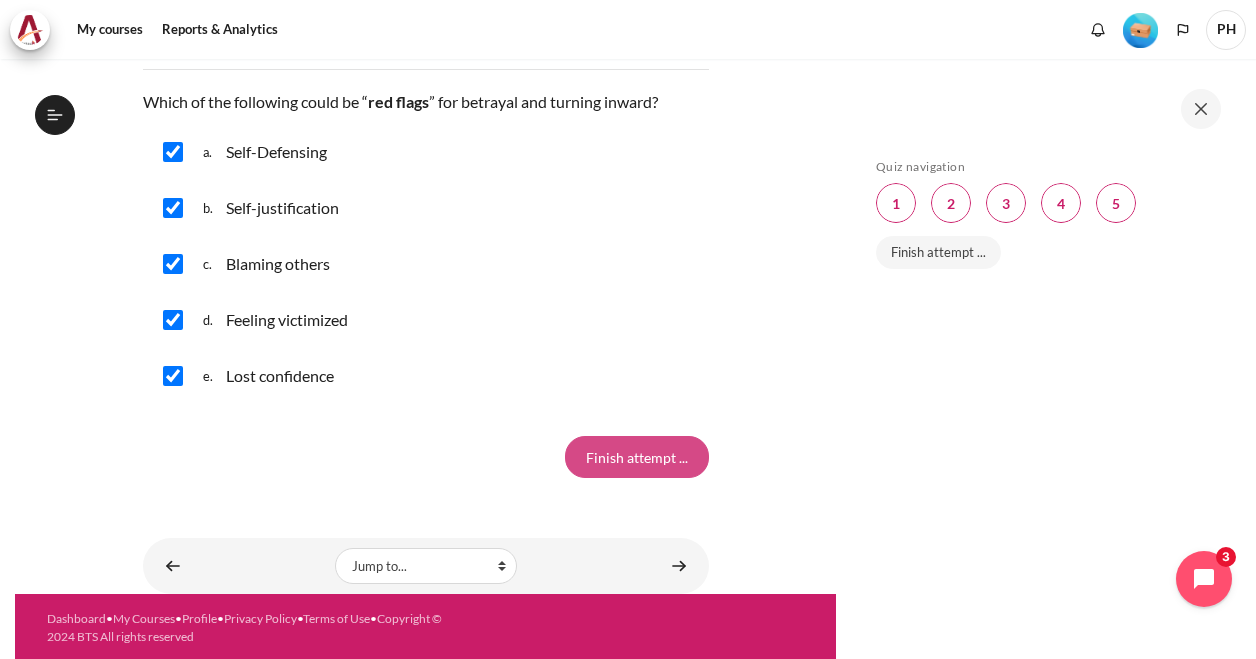 click on "Finish attempt ..." at bounding box center [637, 457] 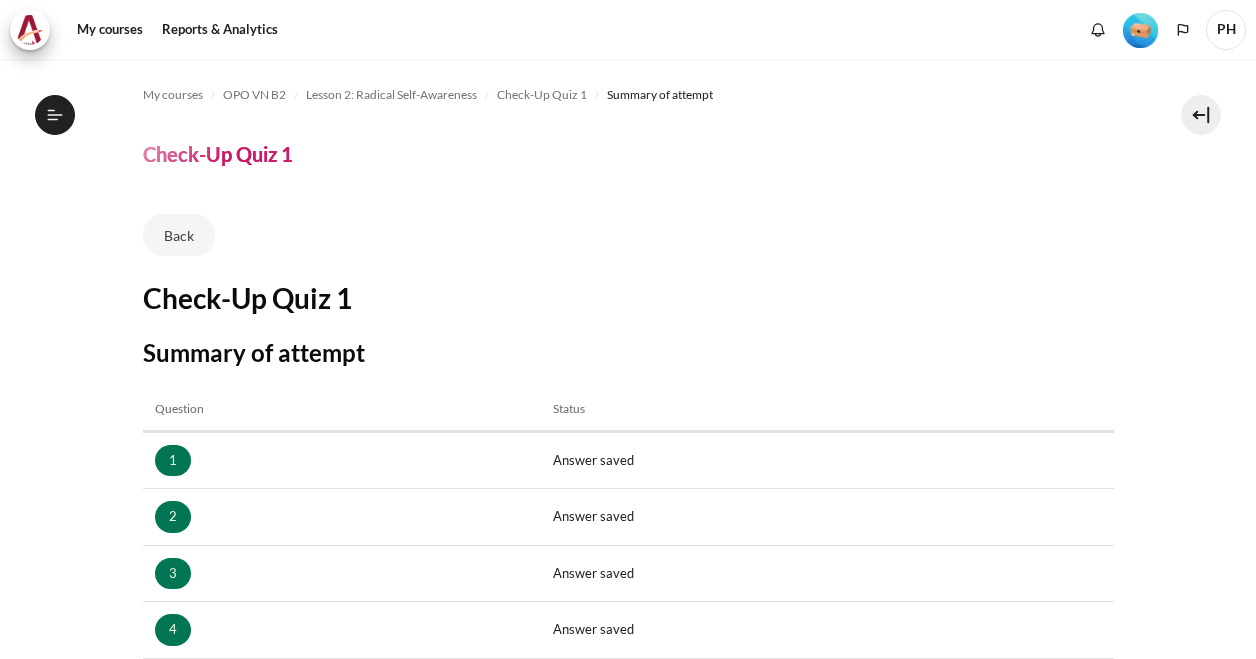 scroll, scrollTop: 0, scrollLeft: 0, axis: both 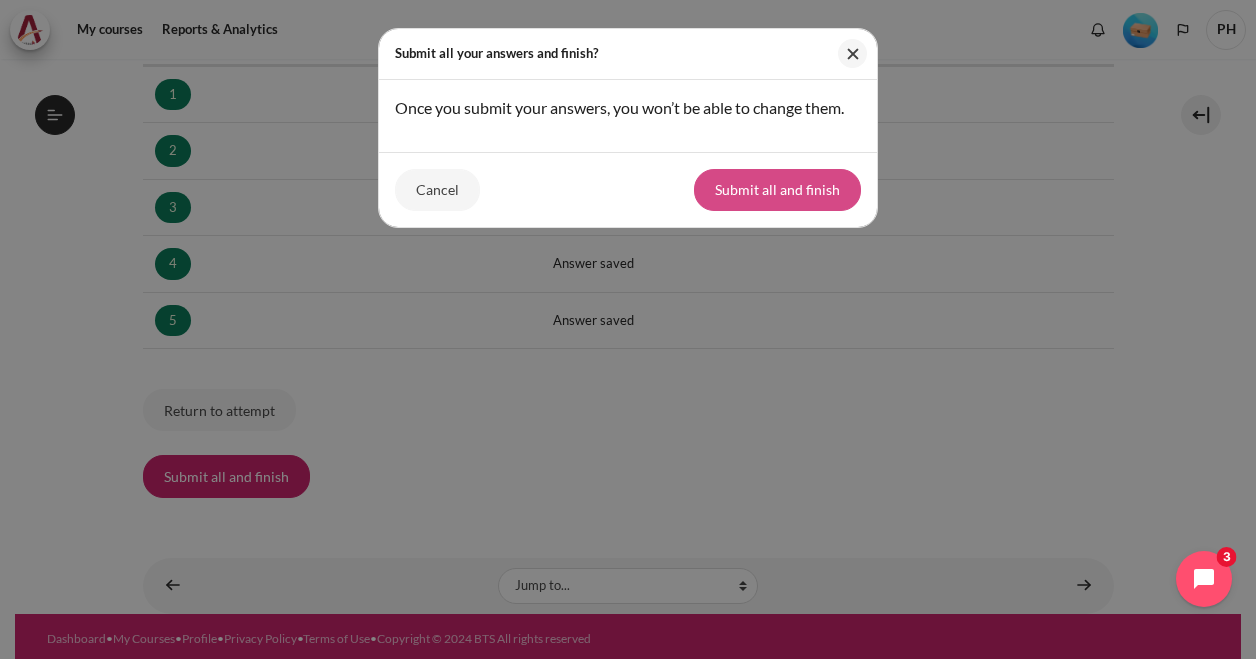 click on "Submit all and finish" at bounding box center (777, 190) 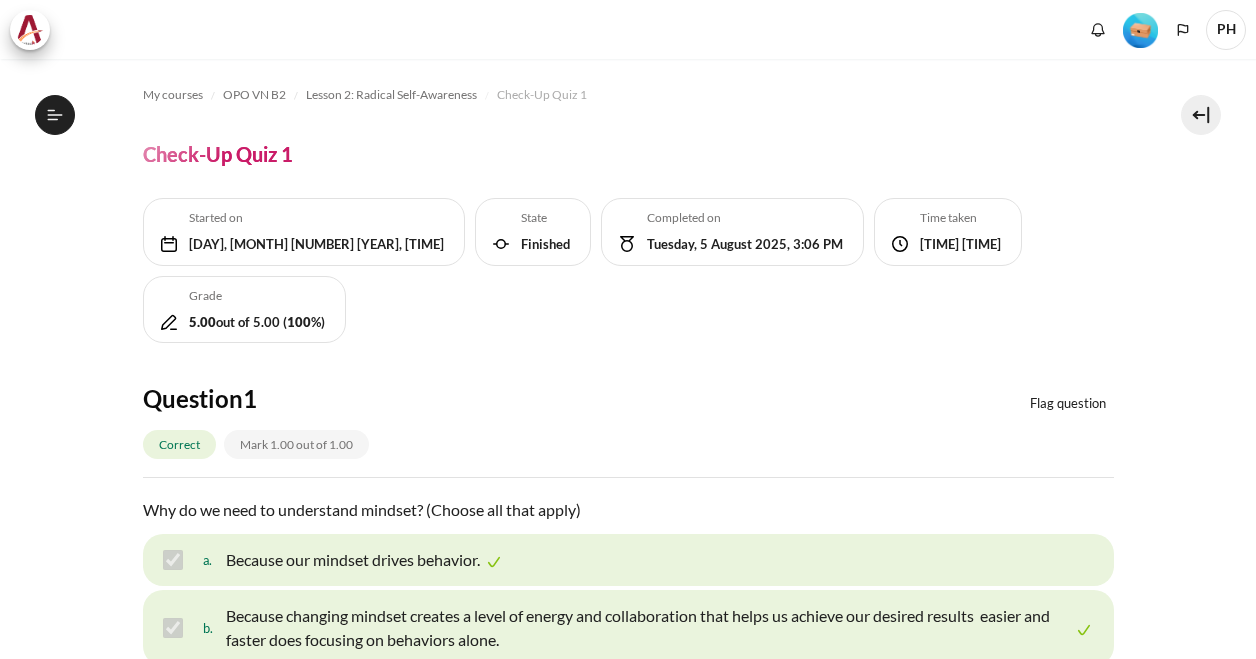 scroll, scrollTop: 0, scrollLeft: 0, axis: both 